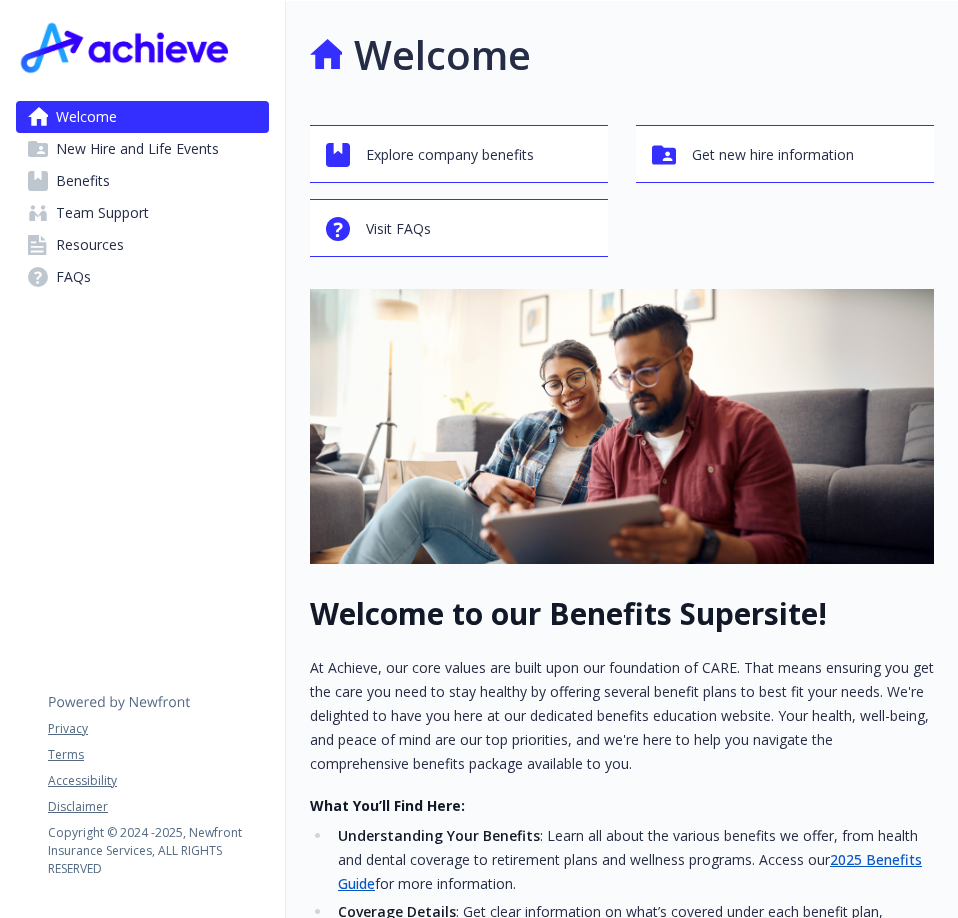 scroll, scrollTop: 0, scrollLeft: 0, axis: both 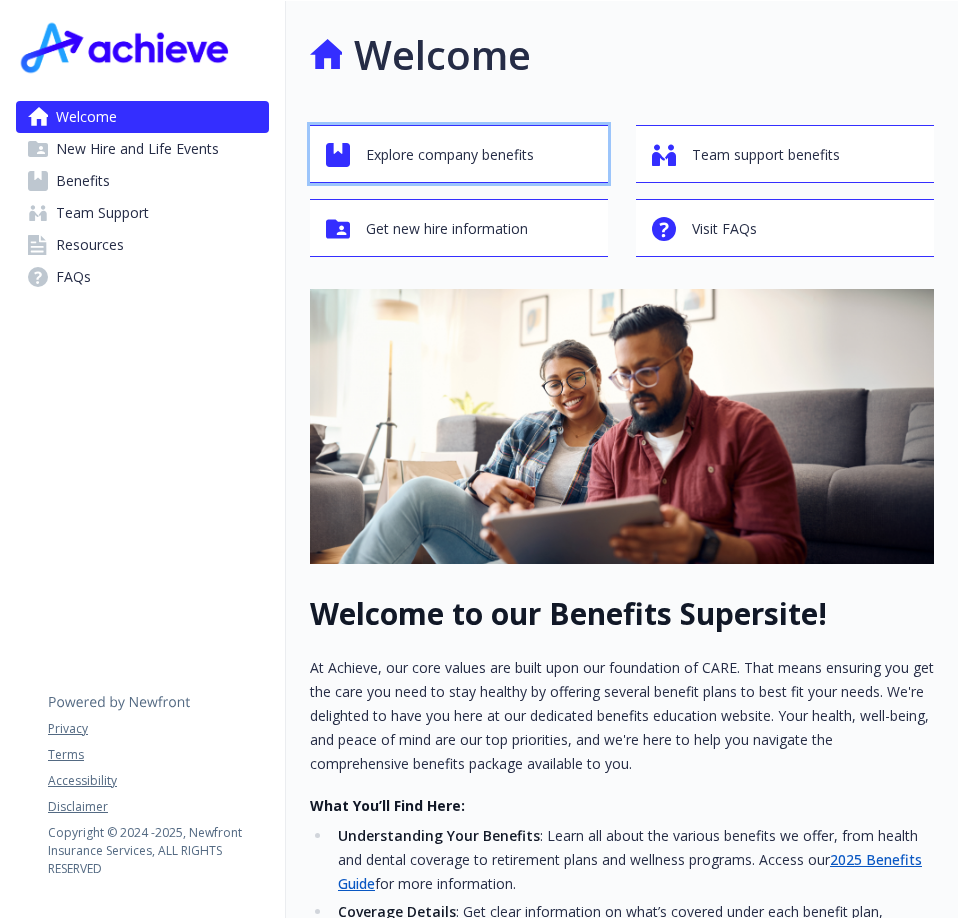 click on "Explore company benefits" at bounding box center [450, 155] 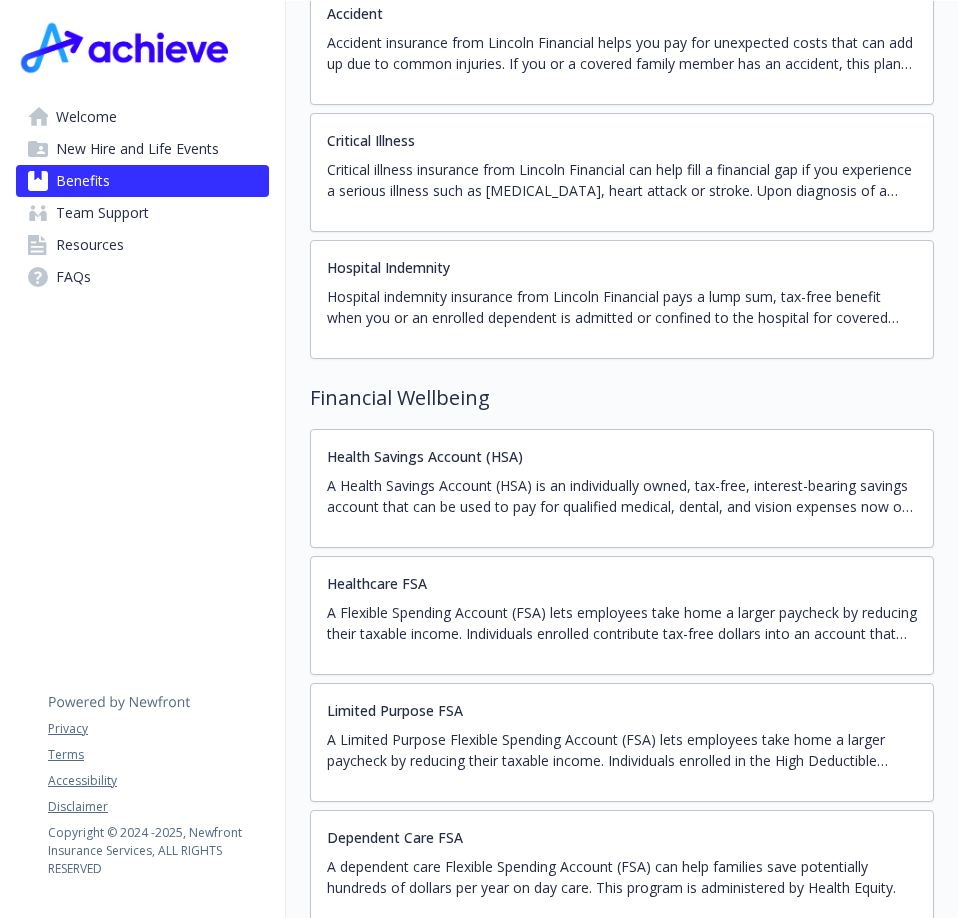 scroll, scrollTop: 2800, scrollLeft: 0, axis: vertical 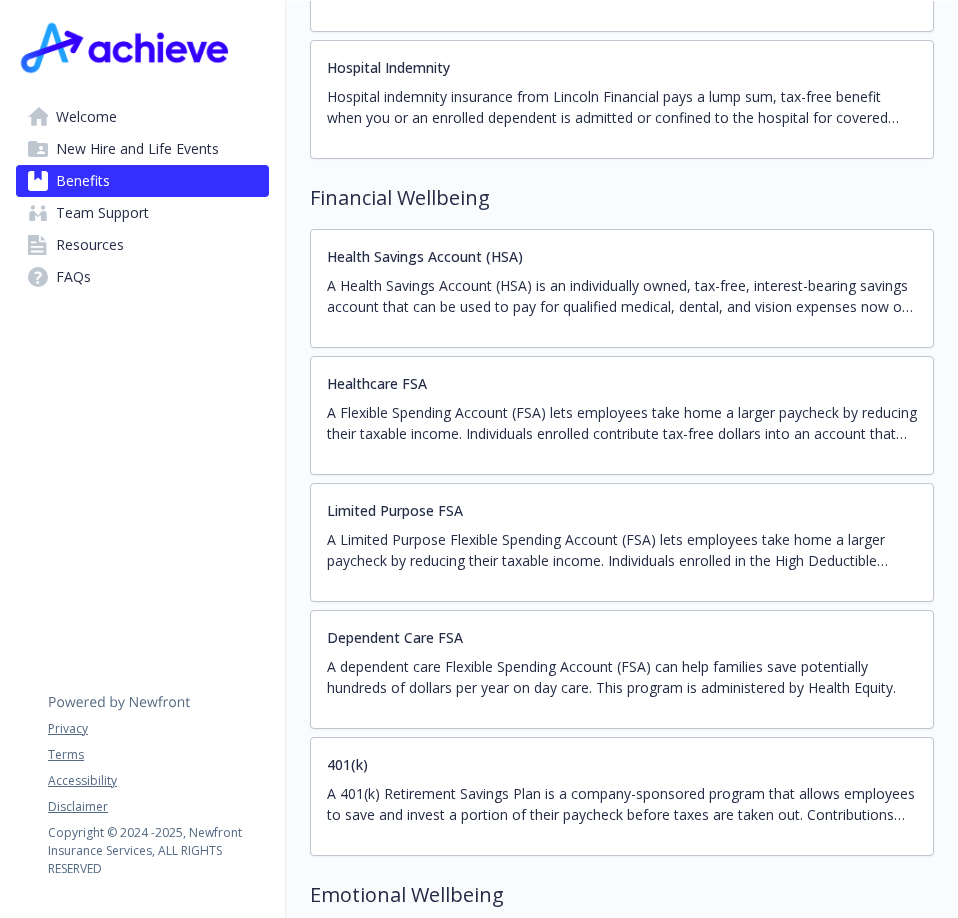 click on "401(k) A 401(k) Retirement Savings Plan is a company-sponsored program that allows employees to save and invest a portion of their paycheck before taxes are taken out. Contributions are often matched by the employer up to a certain percentage, which helps your savings grow faster. These funds are invested in various options, such as stocks and bonds, and grow tax-deferred until withdrawal during retirement. This plan is an excellent way to build a secure financial future." at bounding box center (622, 796) 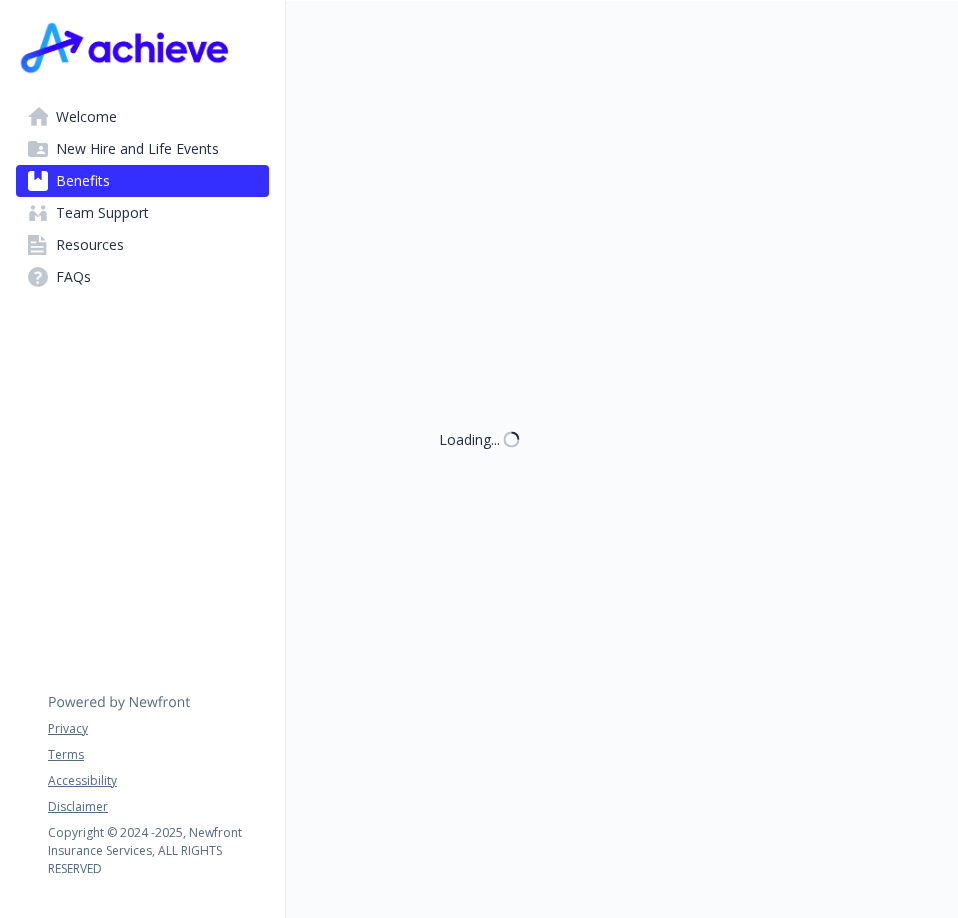 scroll, scrollTop: 2800, scrollLeft: 0, axis: vertical 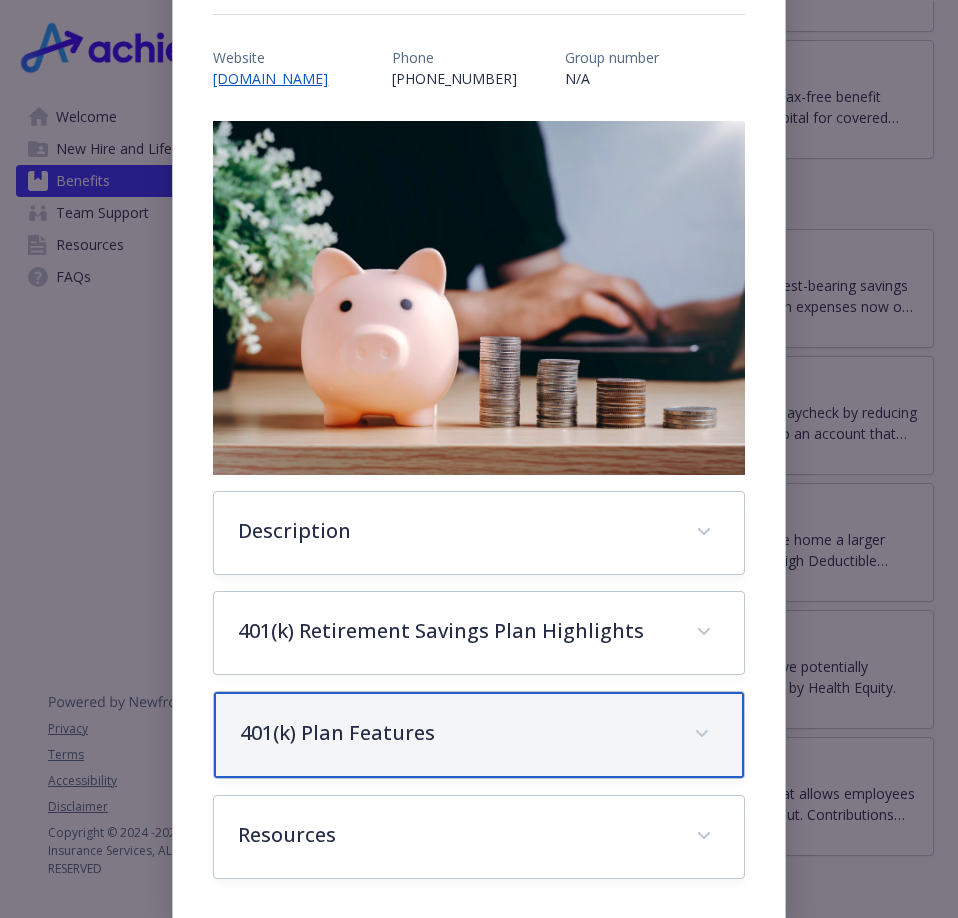 click on "401(k) Plan Features" at bounding box center [454, 733] 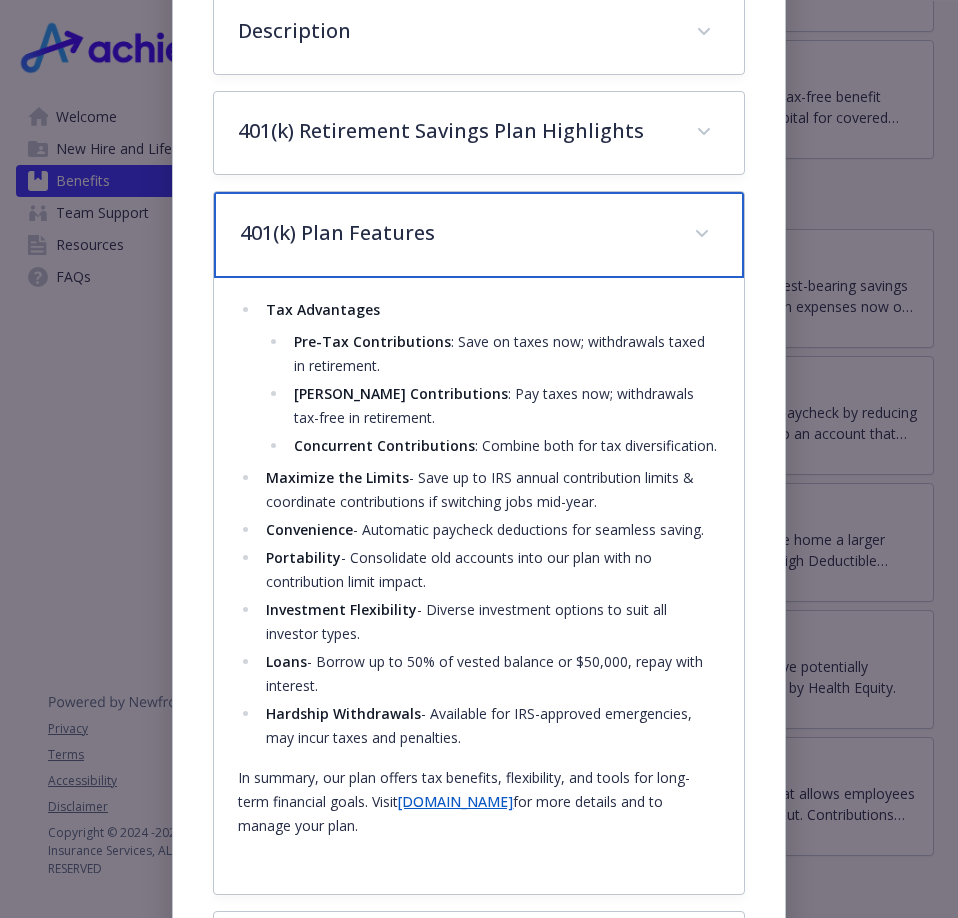 scroll, scrollTop: 860, scrollLeft: 0, axis: vertical 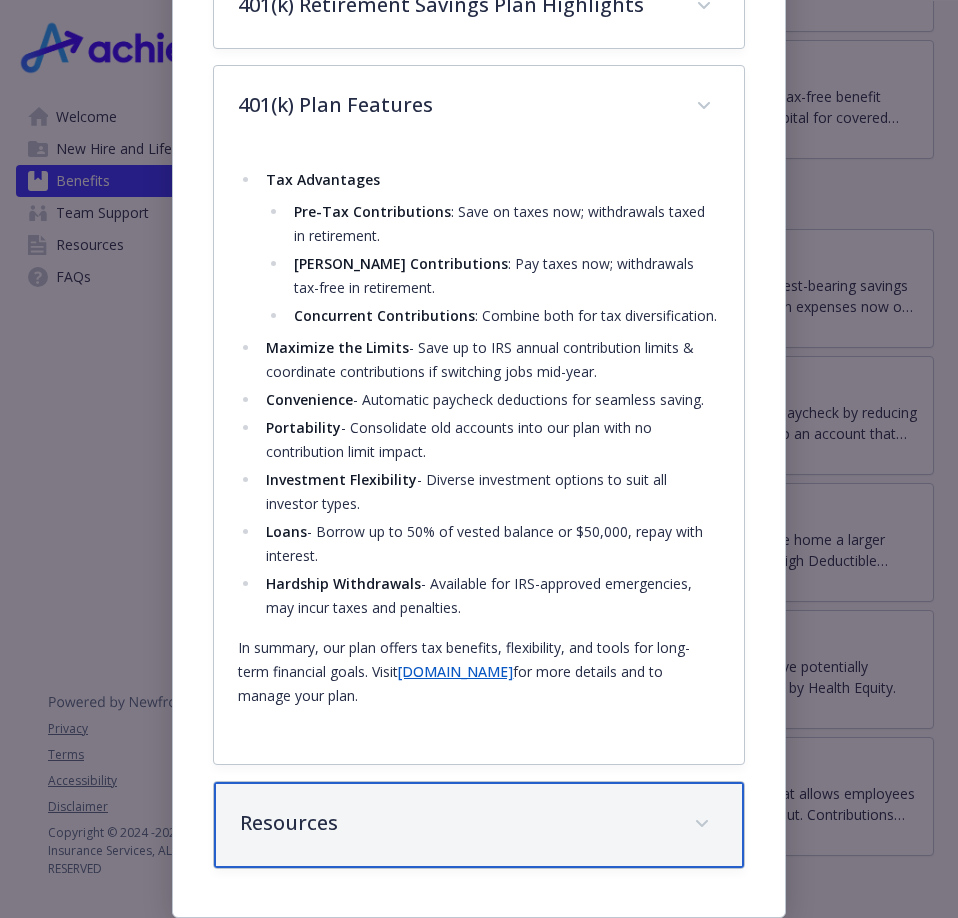 click on "Resources" at bounding box center (454, 823) 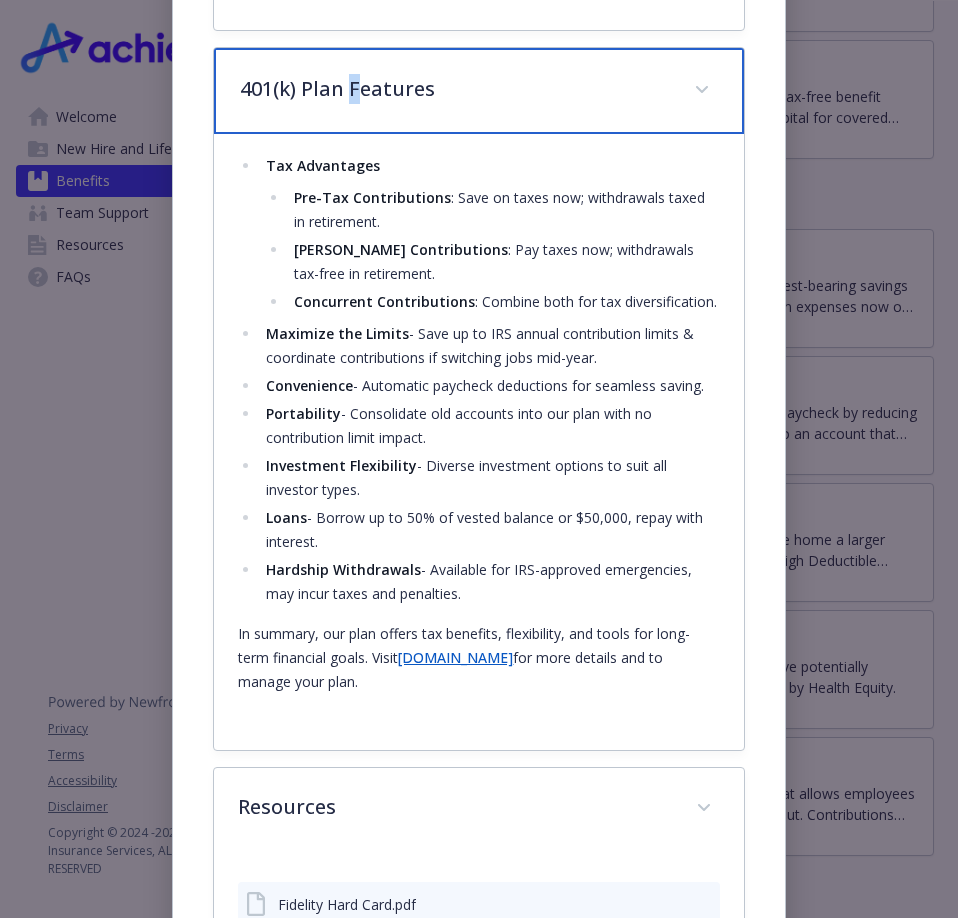 drag, startPoint x: 356, startPoint y: 98, endPoint x: 342, endPoint y: 107, distance: 16.643316 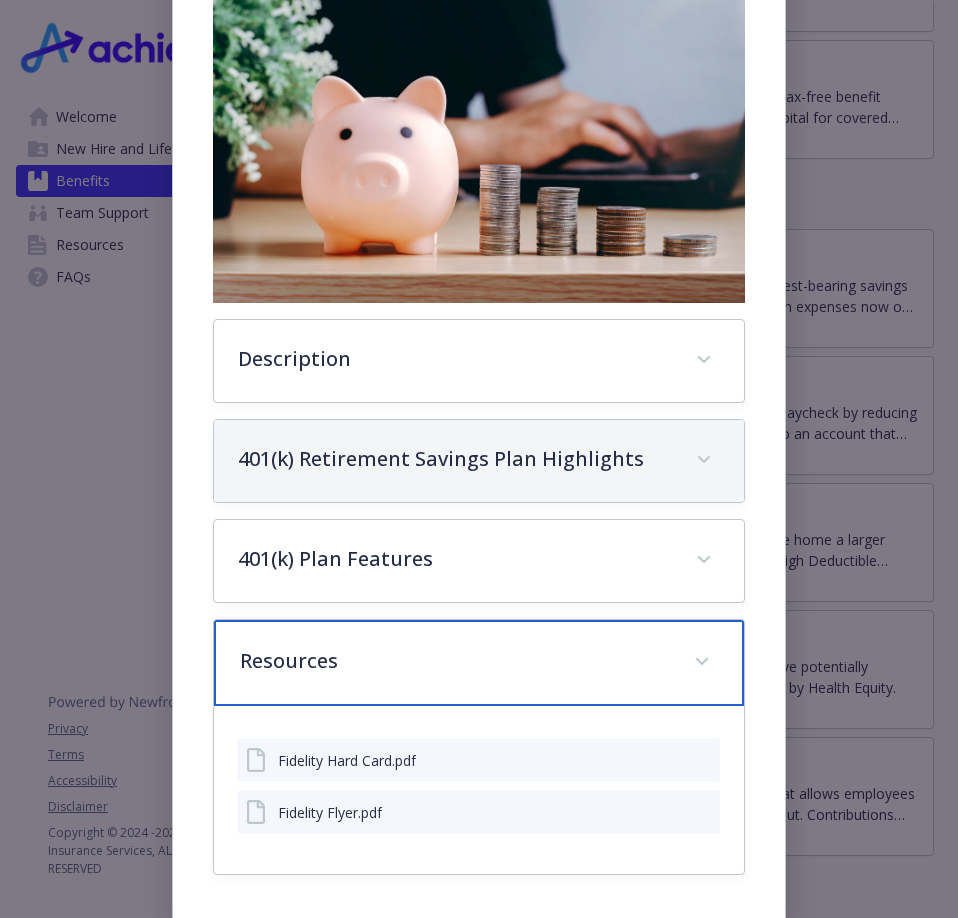 click on "Resources" at bounding box center (454, 661) 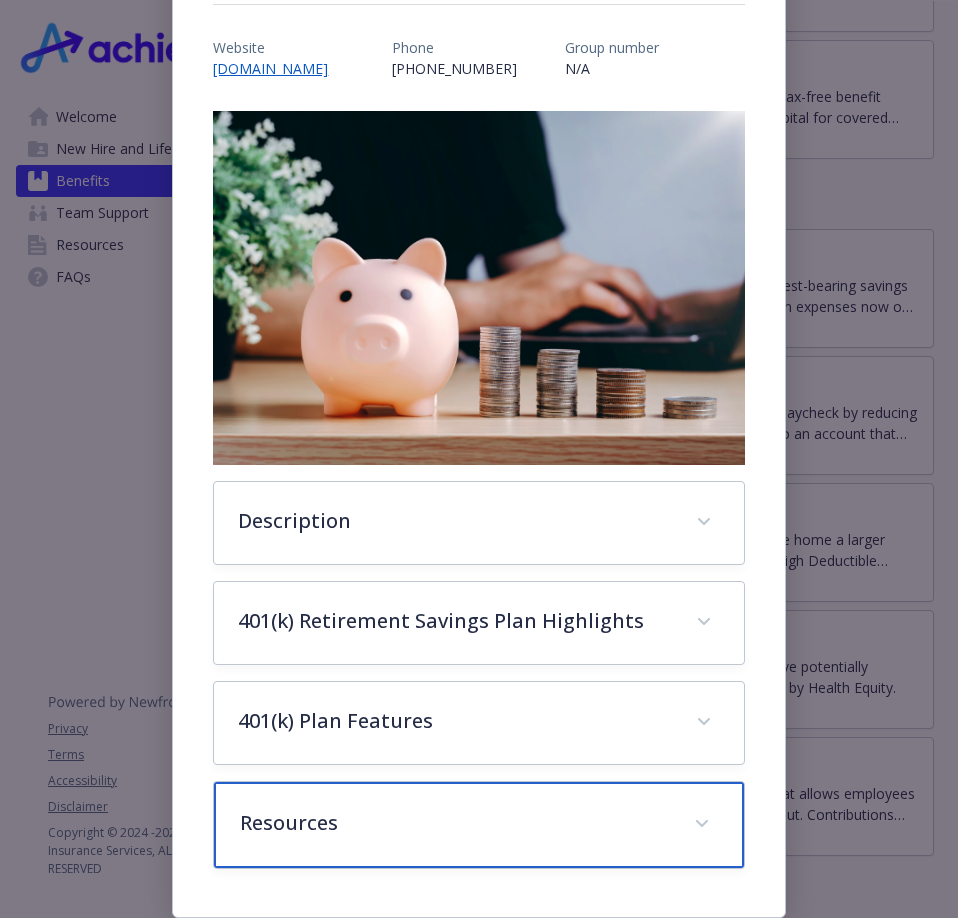 scroll, scrollTop: 220, scrollLeft: 0, axis: vertical 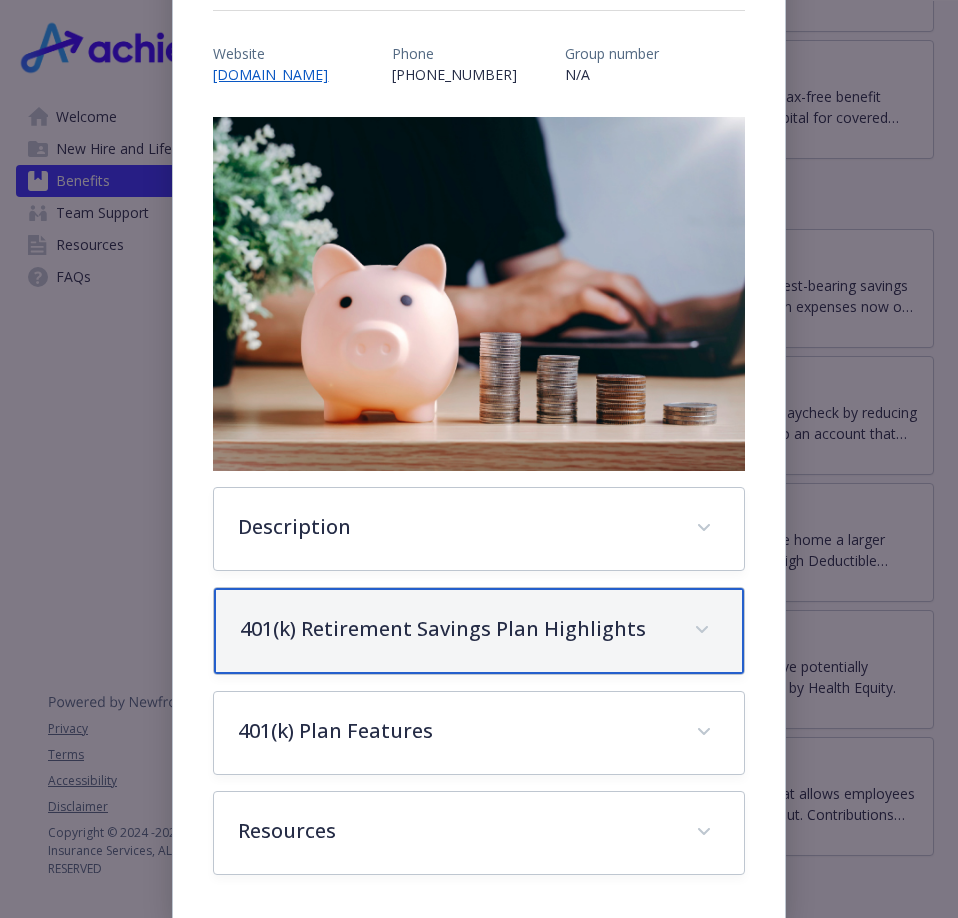 drag, startPoint x: 341, startPoint y: 621, endPoint x: 353, endPoint y: 616, distance: 13 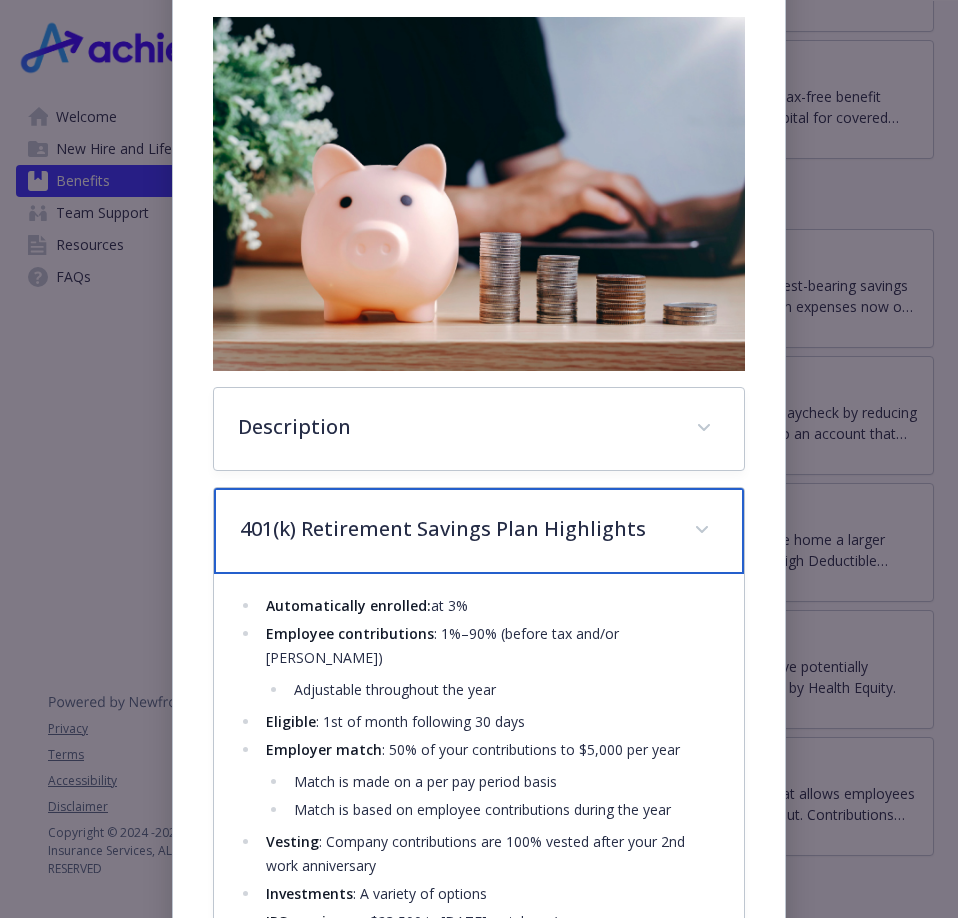 scroll, scrollTop: 420, scrollLeft: 0, axis: vertical 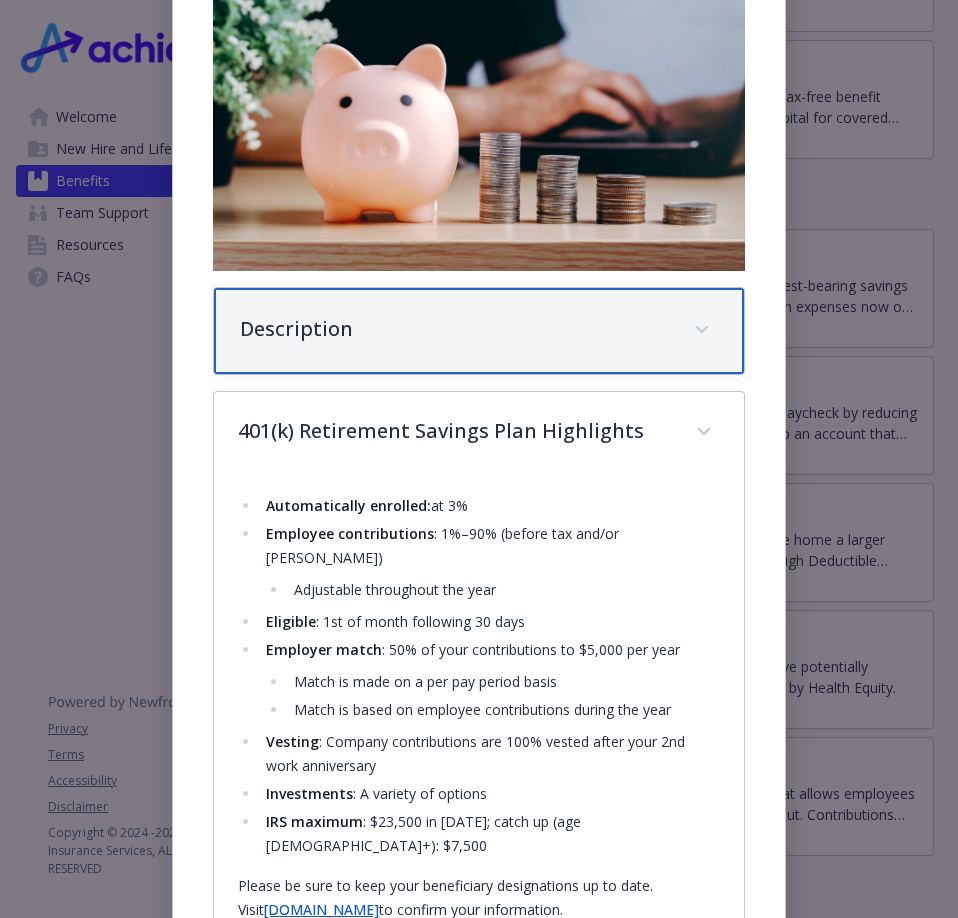 click on "Description" at bounding box center [454, 329] 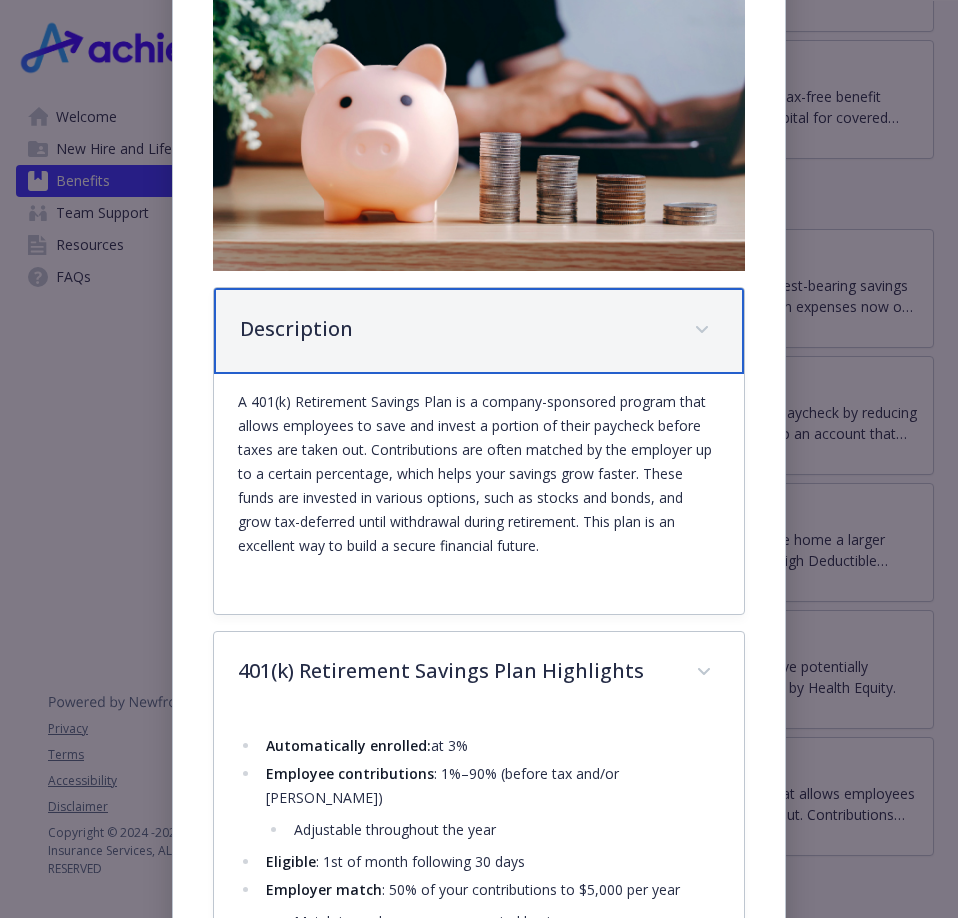 click on "Description" at bounding box center (454, 329) 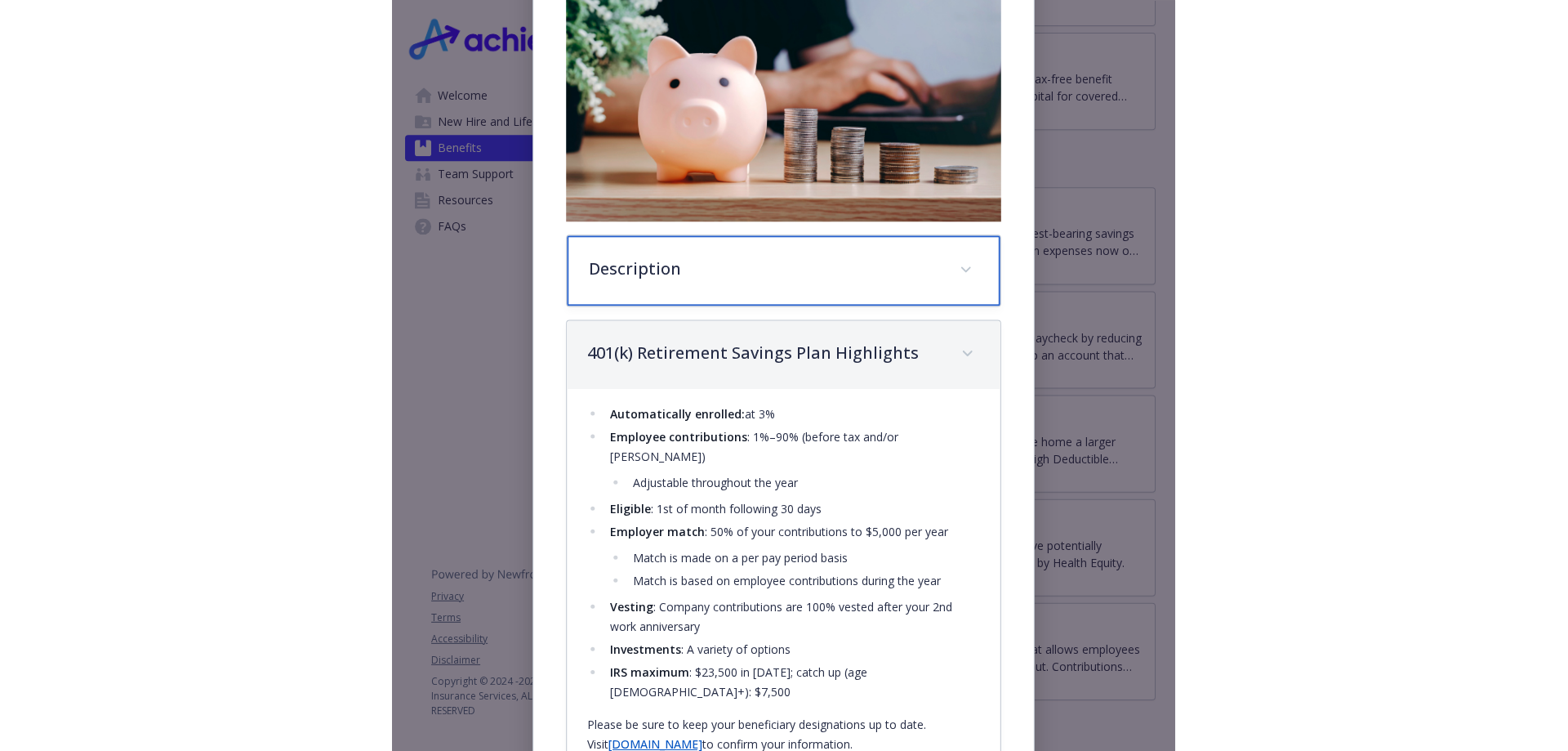 scroll, scrollTop: 425, scrollLeft: 0, axis: vertical 